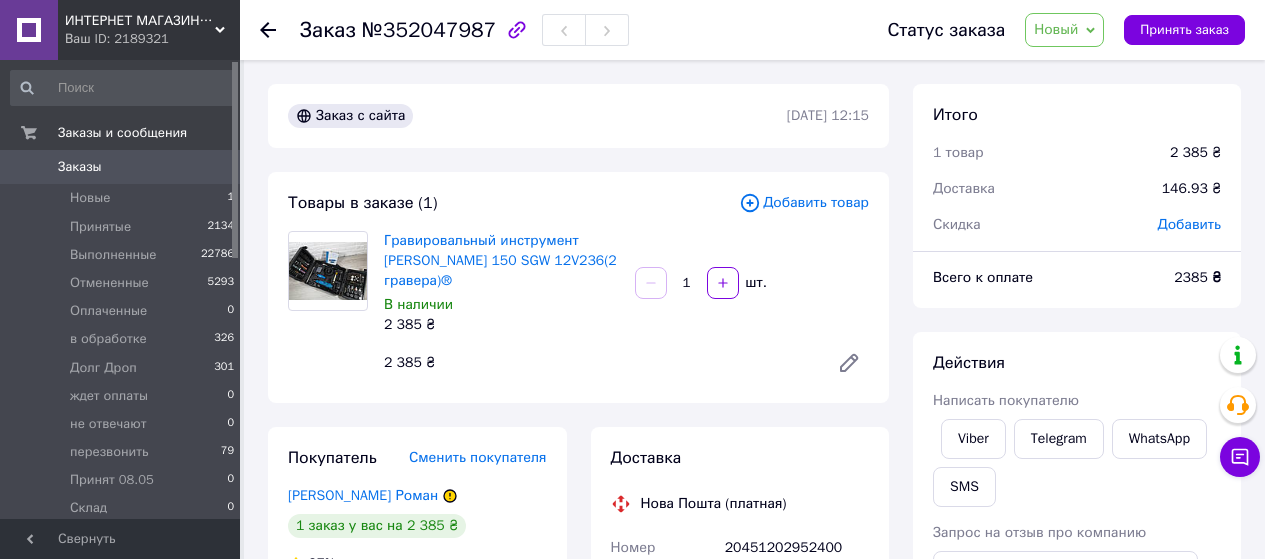 scroll, scrollTop: 100, scrollLeft: 0, axis: vertical 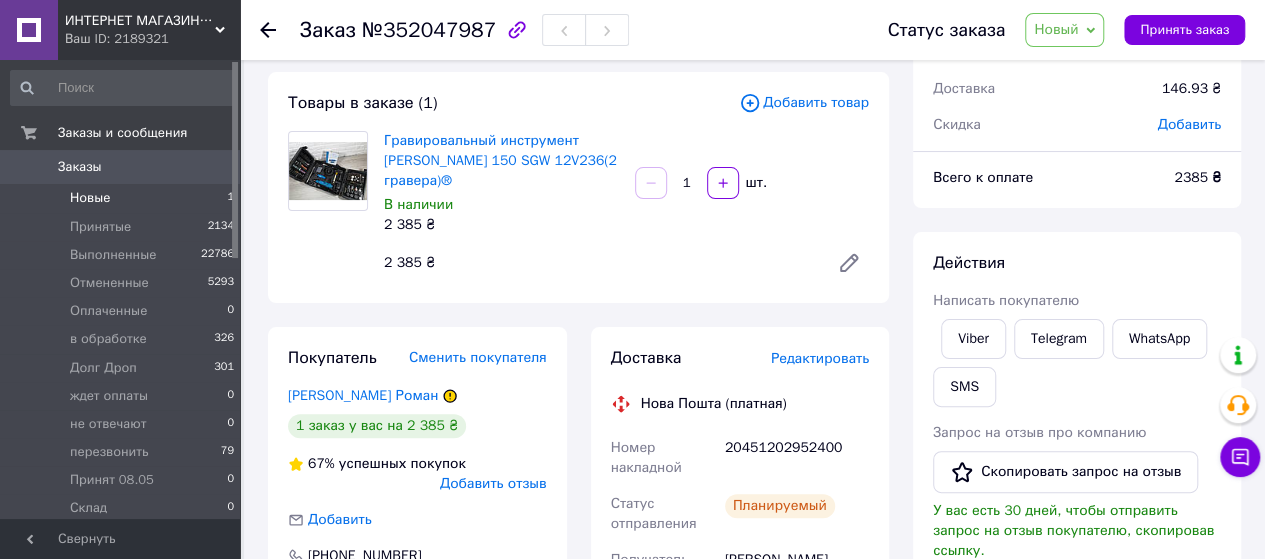 click on "Новые" at bounding box center [90, 198] 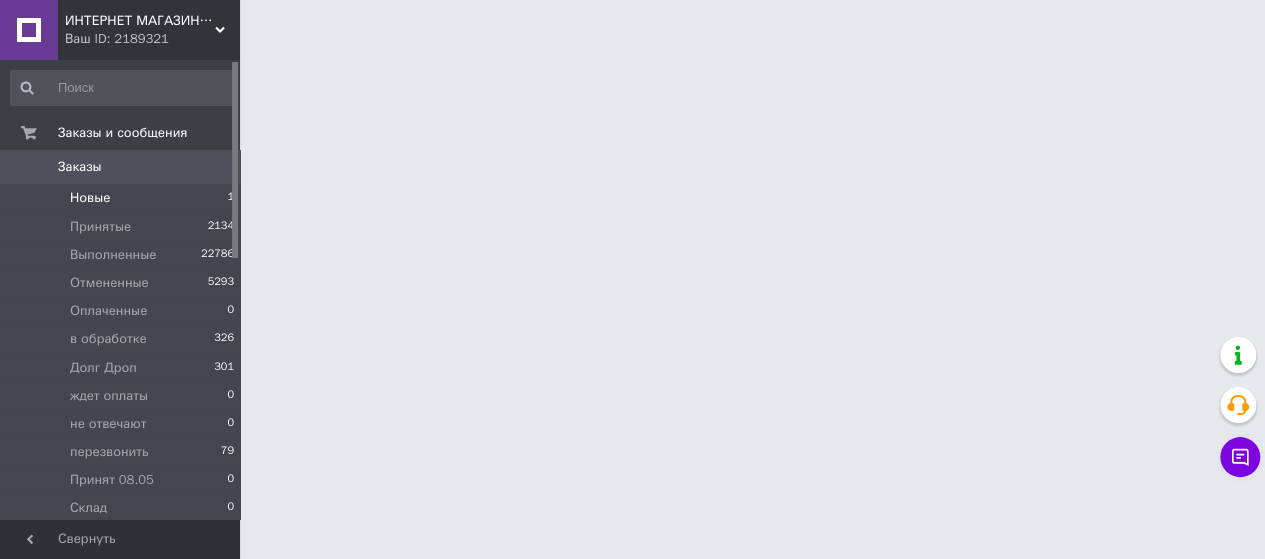 scroll, scrollTop: 0, scrollLeft: 0, axis: both 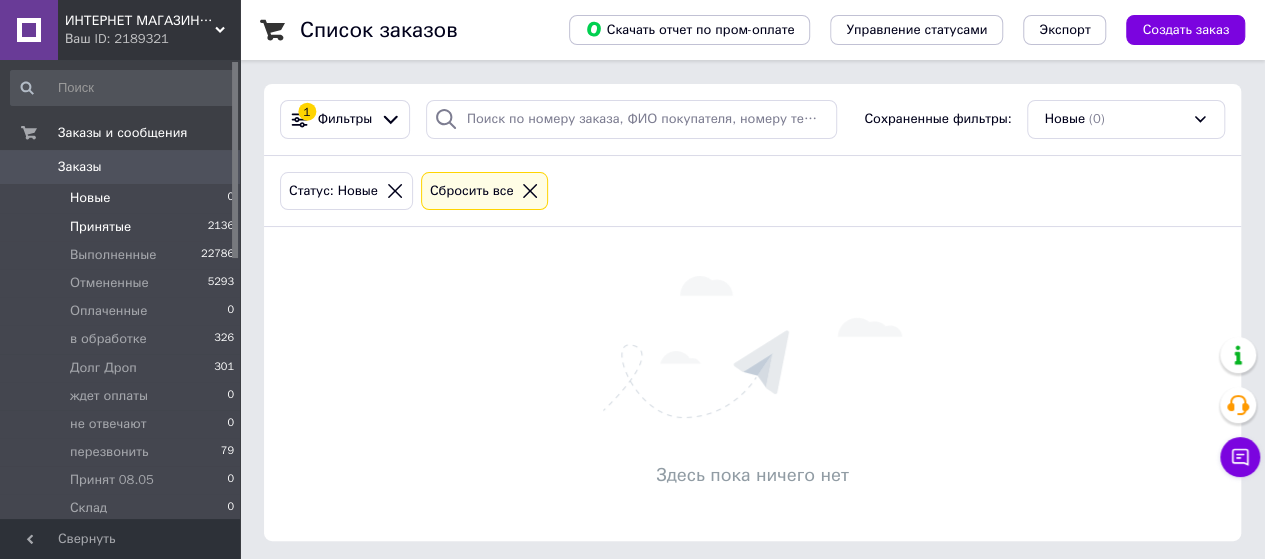 click on "Принятые" at bounding box center [100, 227] 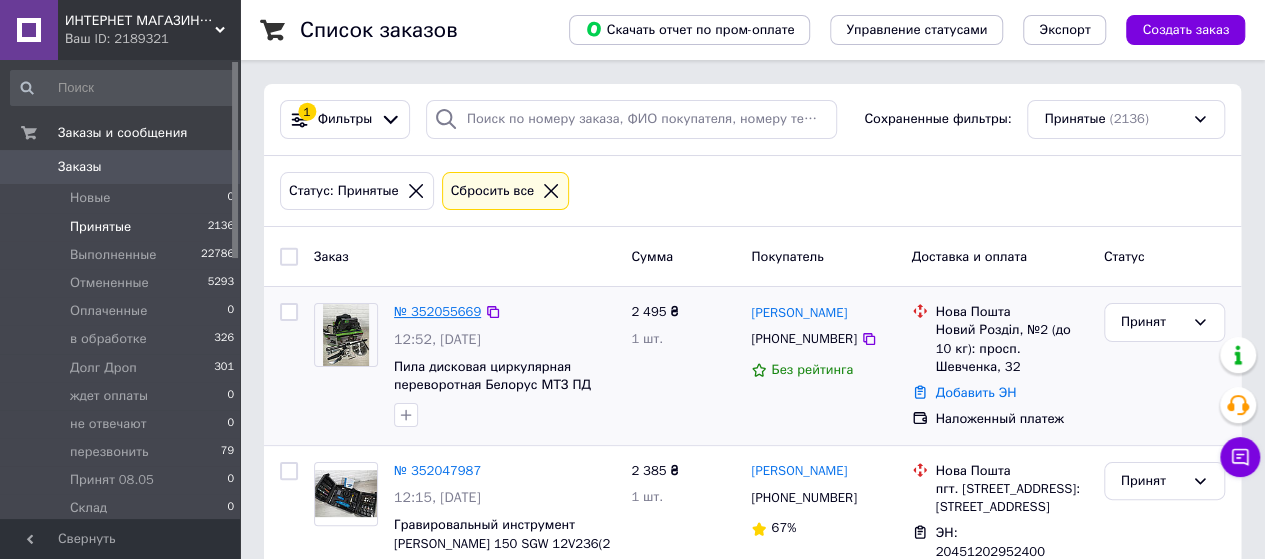 click on "№ 352055669" at bounding box center [437, 311] 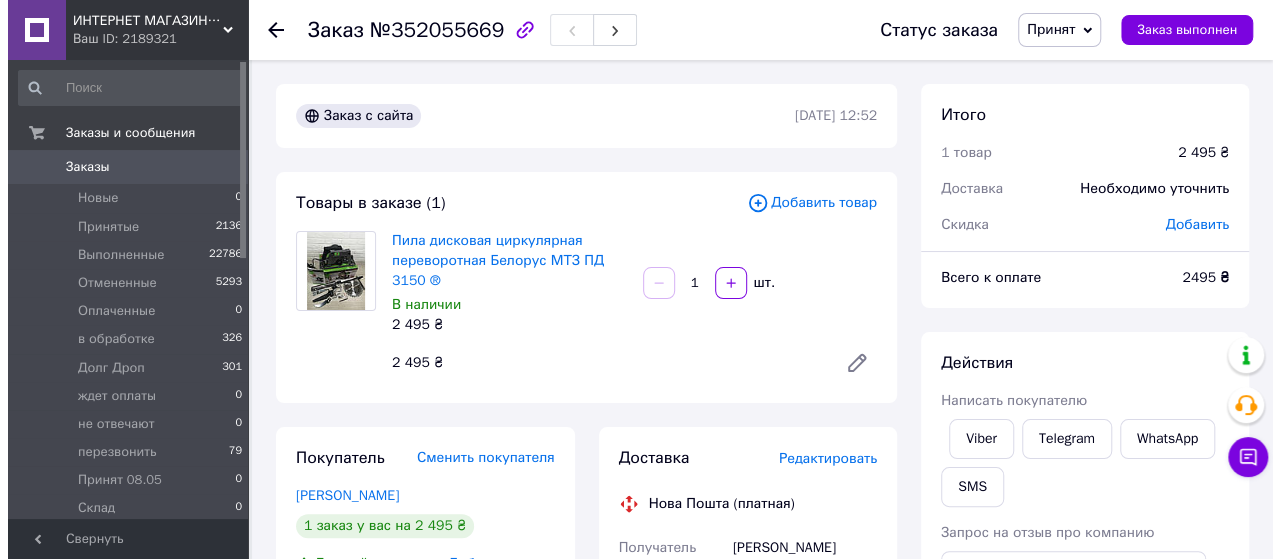 scroll, scrollTop: 50, scrollLeft: 0, axis: vertical 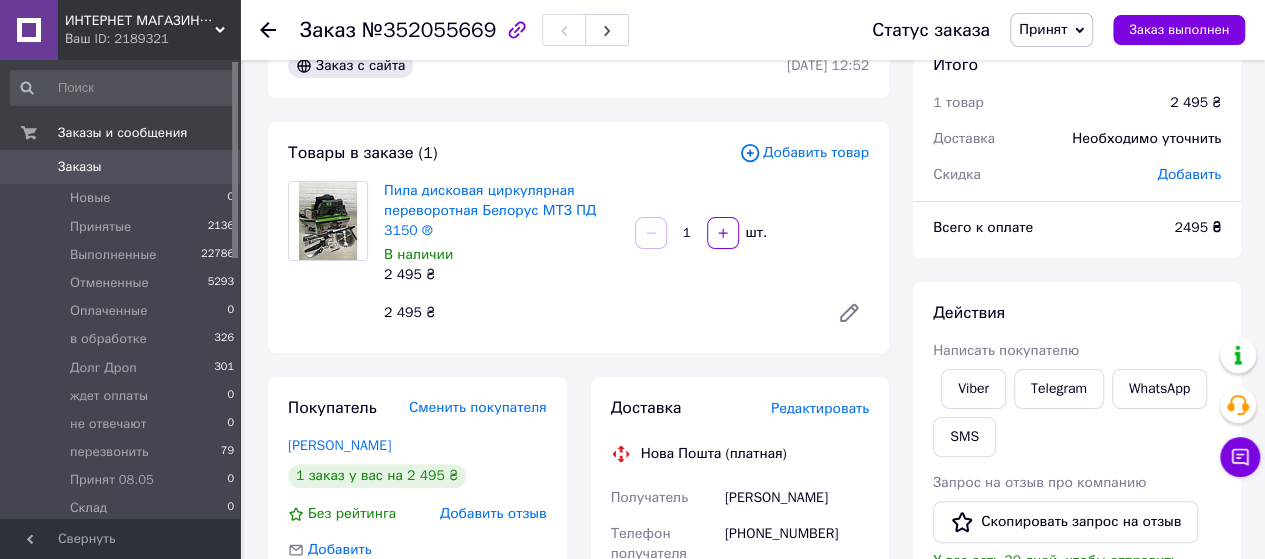 click on "Редактировать" at bounding box center (820, 408) 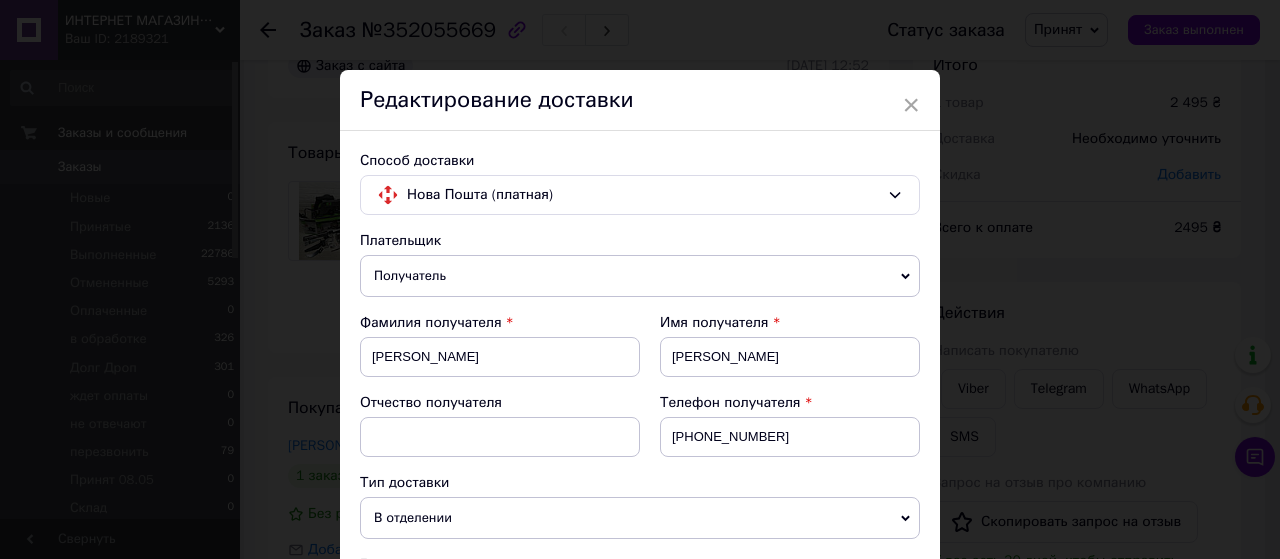 scroll, scrollTop: 48, scrollLeft: 0, axis: vertical 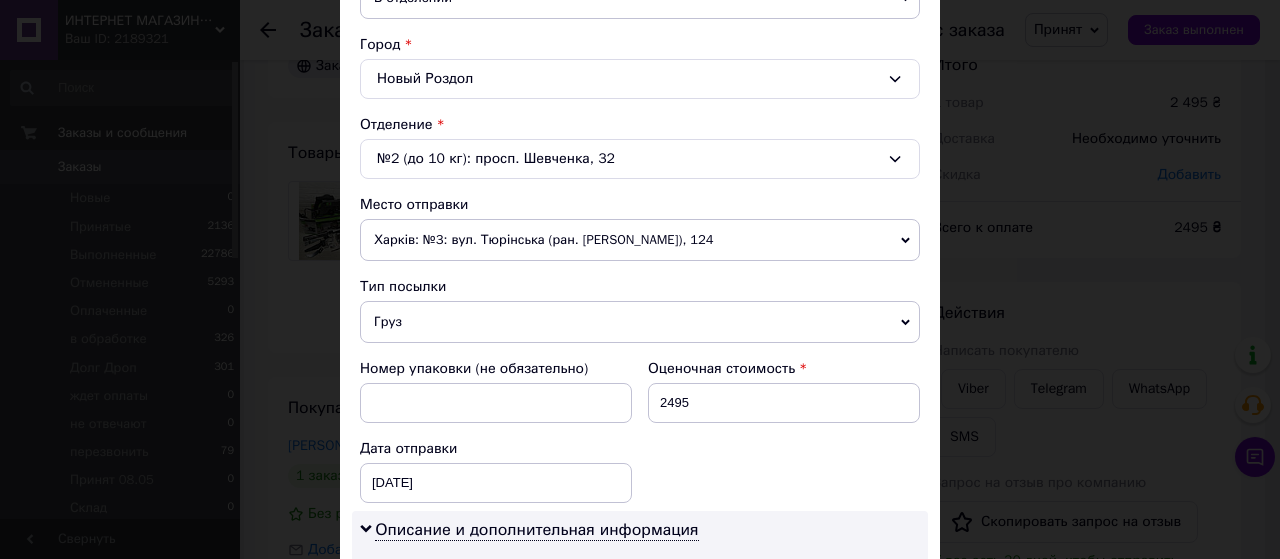click on "Харків: №3: вул. Тюрінська (ран. [PERSON_NAME]), 124" at bounding box center [640, 240] 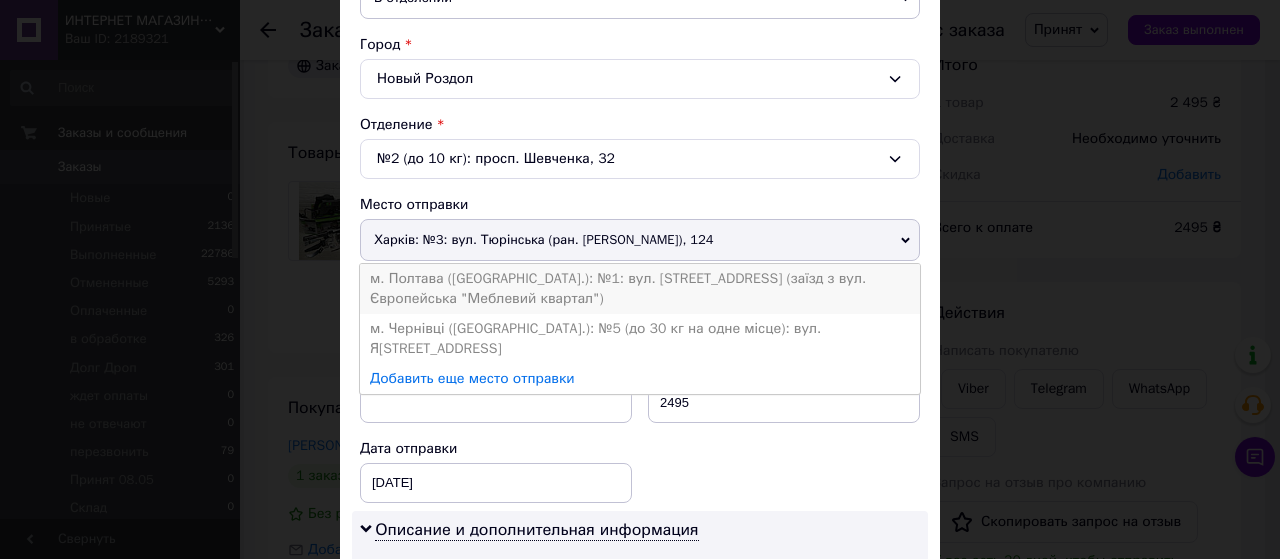 click on "м. Полтава ([GEOGRAPHIC_DATA].): №1: вул. [STREET_ADDRESS] (заїзд з вул. Європейська "Меблевий квартал")" at bounding box center (640, 289) 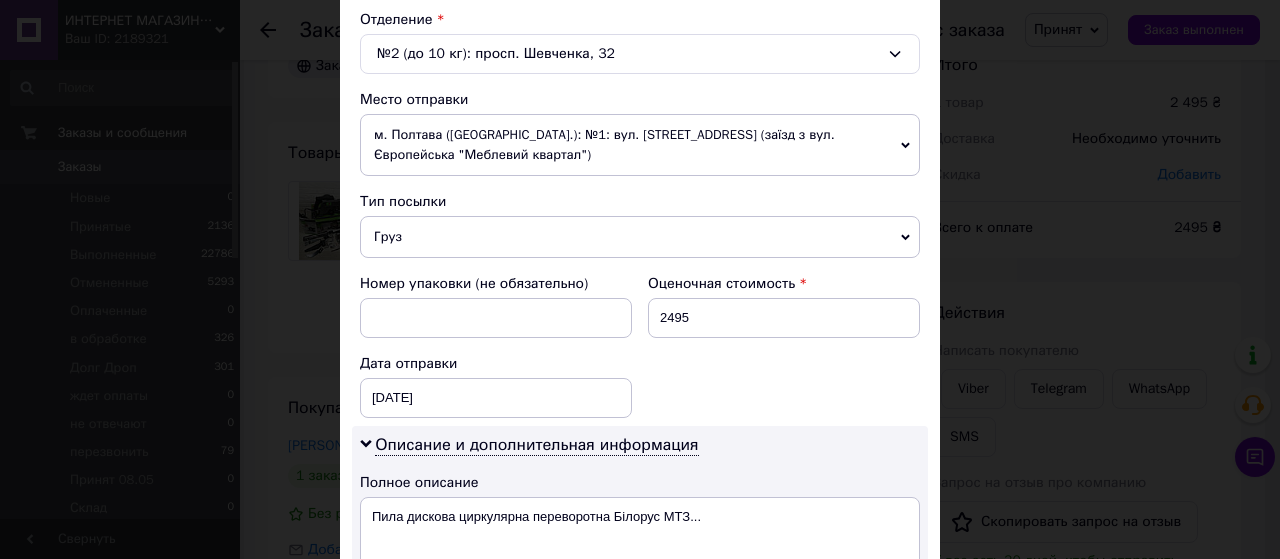 scroll, scrollTop: 630, scrollLeft: 0, axis: vertical 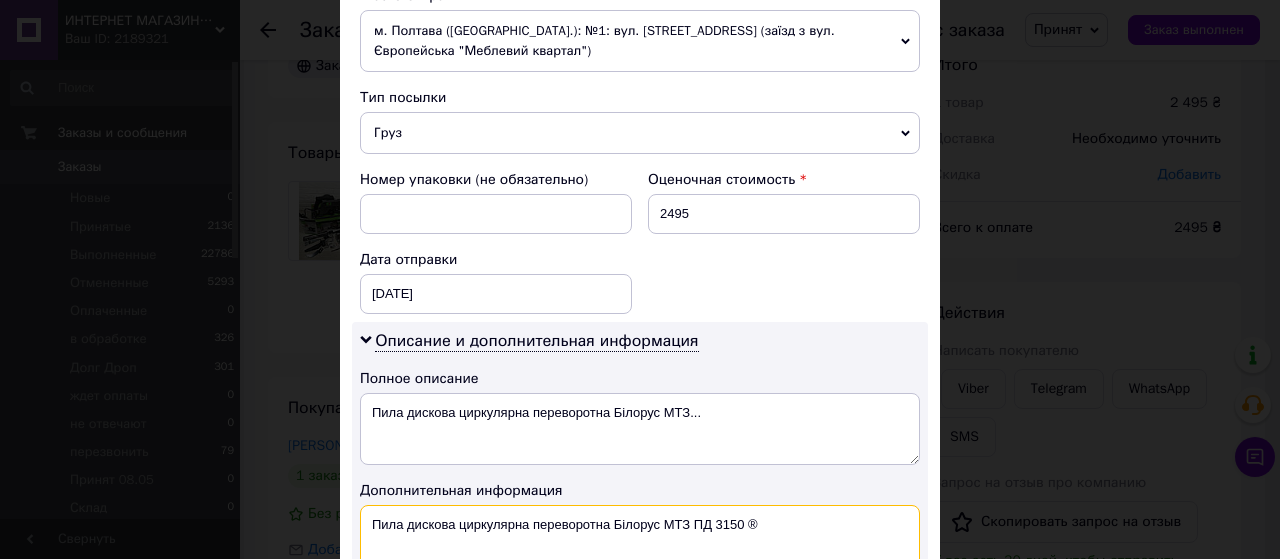 click on "Пила дискова циркулярна переворотна Білорус МТЗ ПД 3150 ®" at bounding box center (640, 541) 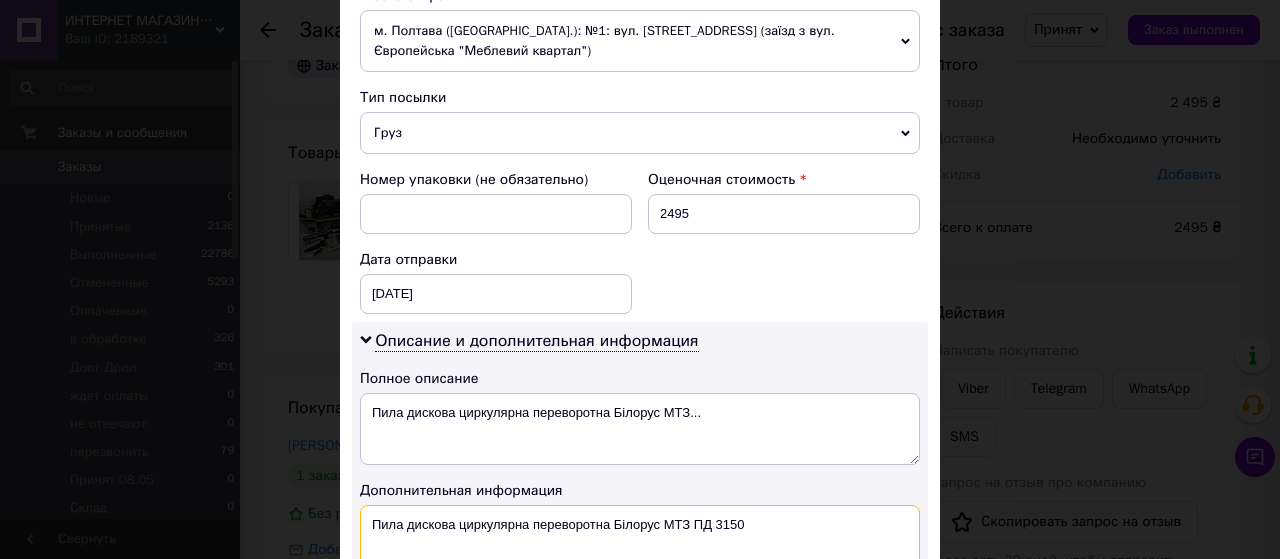 click on "Пила дискова циркулярна переворотна Білорус МТЗ ПД 3150" at bounding box center [640, 541] 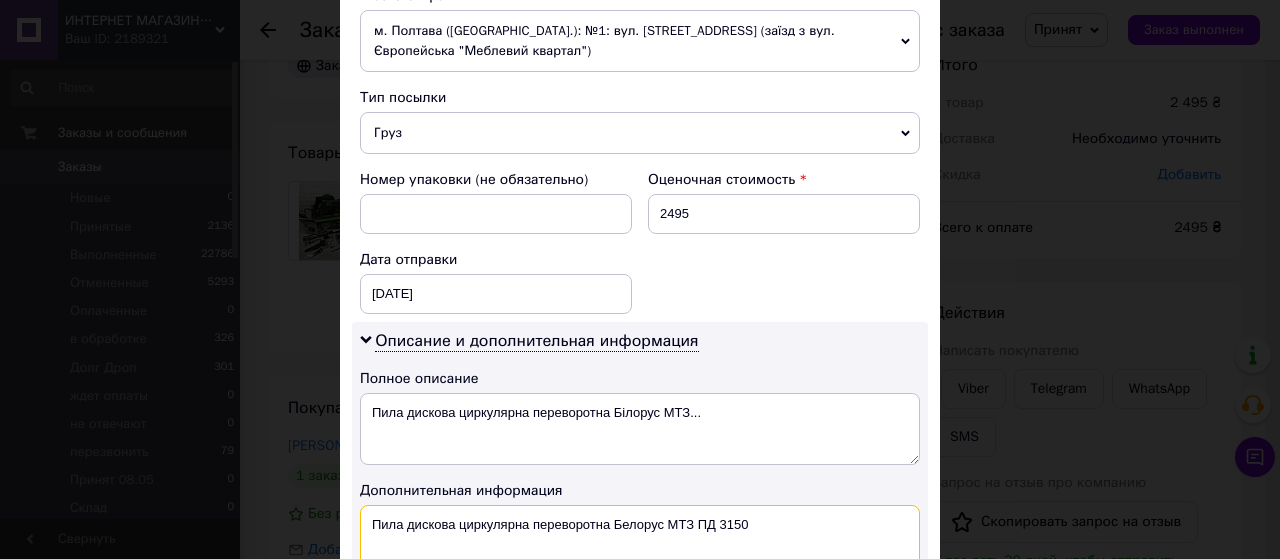 type on "Пила дискова циркулярна переворотна Белорус МТЗ ПД 3150" 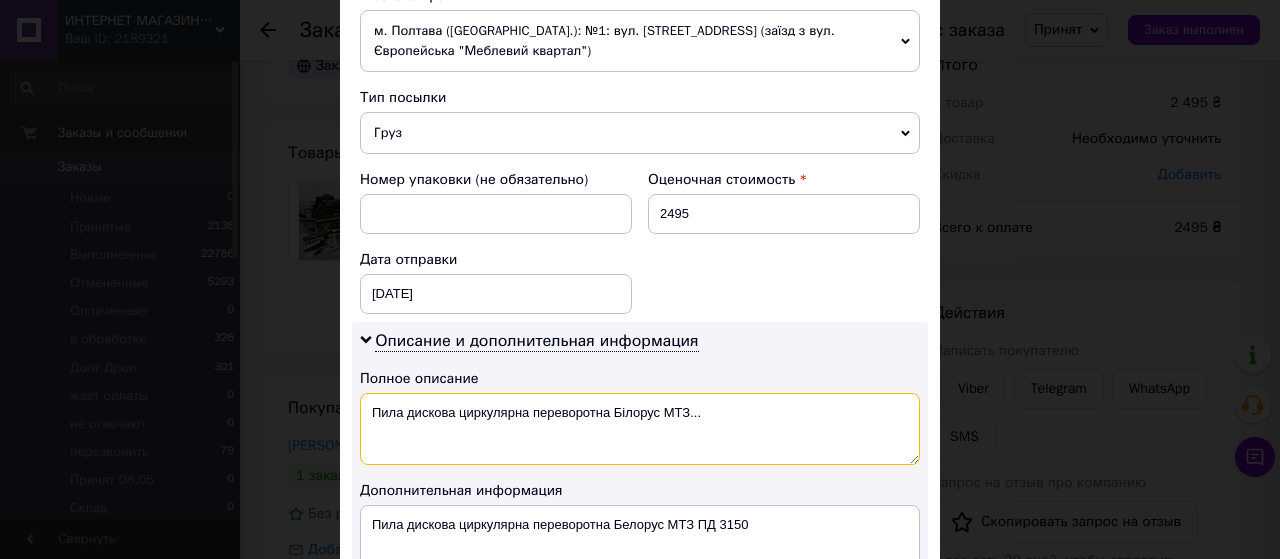 click on "Пила дискова циркулярна переворотна Білорус МТЗ..." at bounding box center [640, 429] 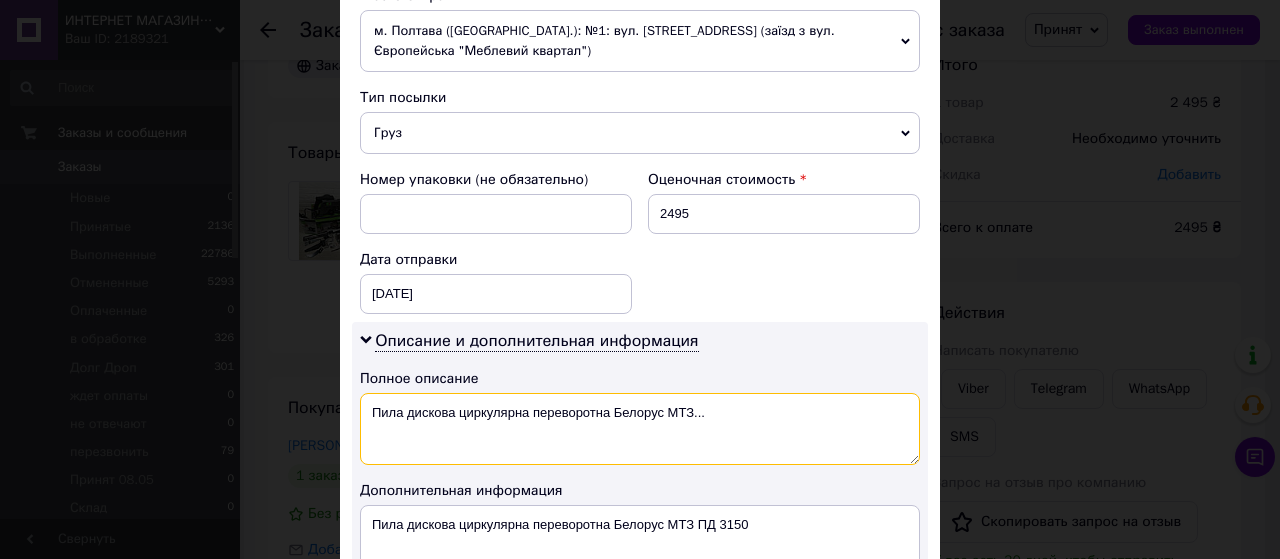 click on "Пила дискова циркулярна переворотна Белорус МТЗ..." at bounding box center [640, 429] 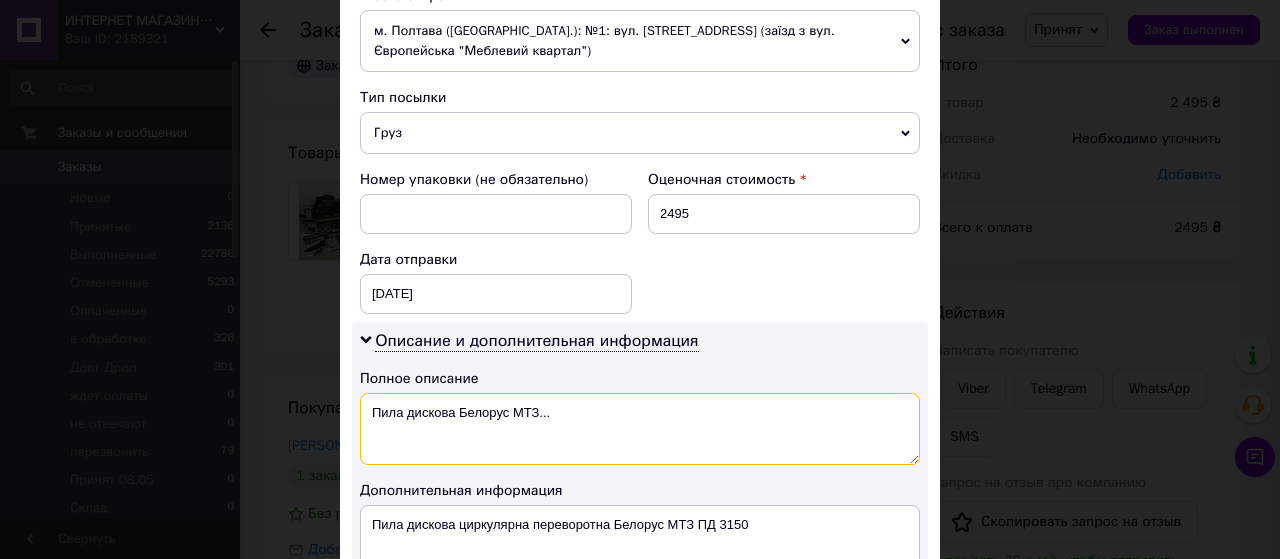 click on "Пила дискова Белорус МТЗ..." at bounding box center (640, 429) 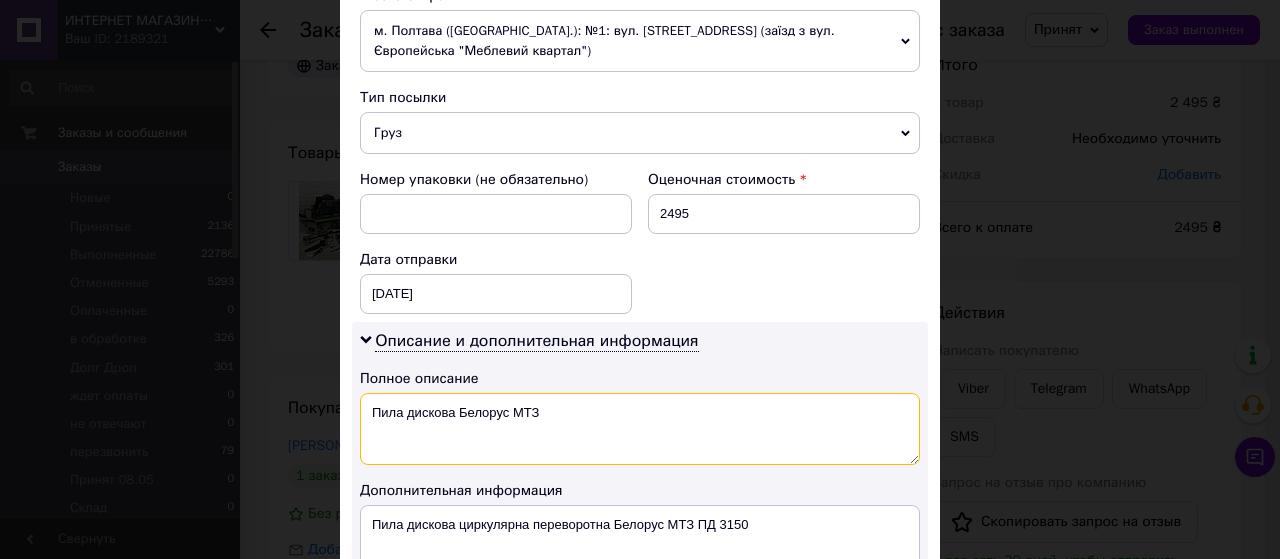 type on "Пила дискова Белорус МТЗ" 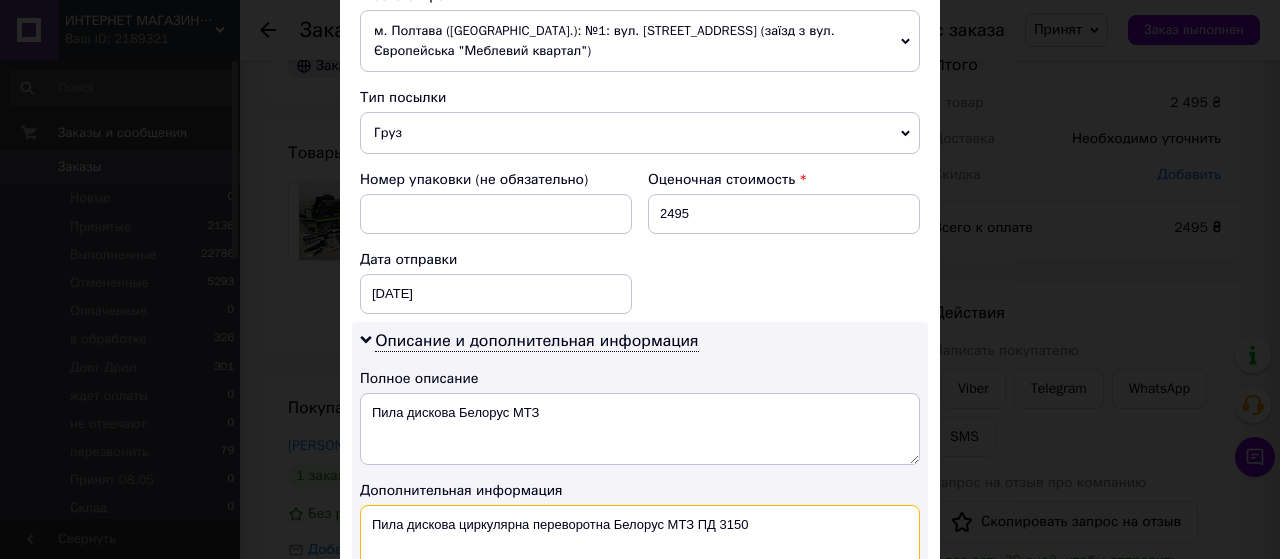 click on "Пила дискова циркулярна переворотна Белорус МТЗ ПД 3150" at bounding box center [640, 541] 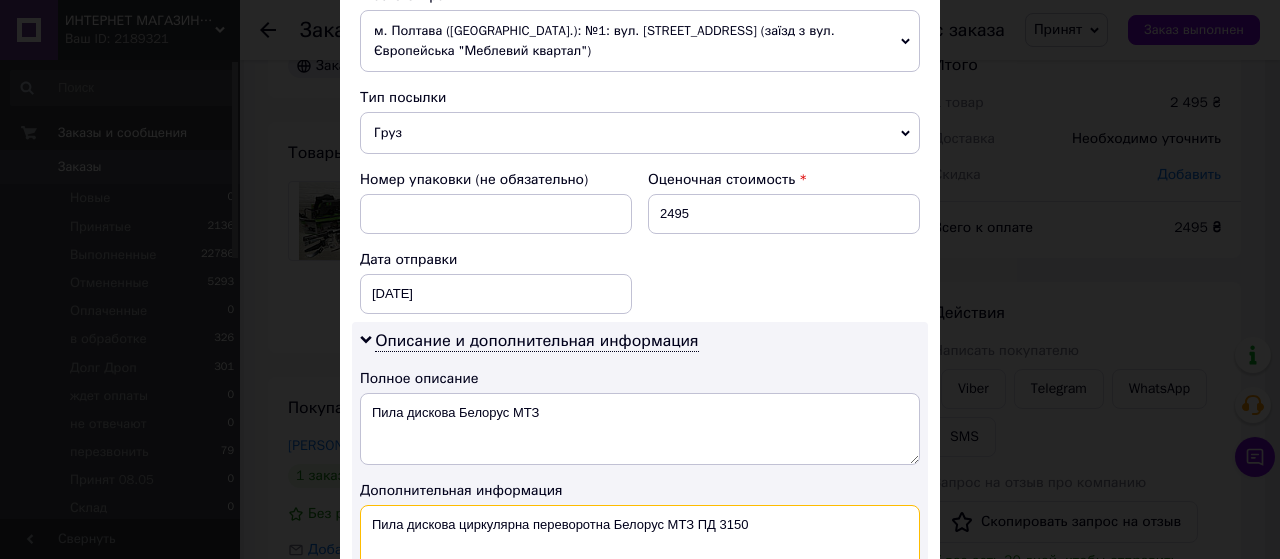 click on "Пила дискова циркулярна переворотна Белорус МТЗ ПД 3150" at bounding box center (640, 541) 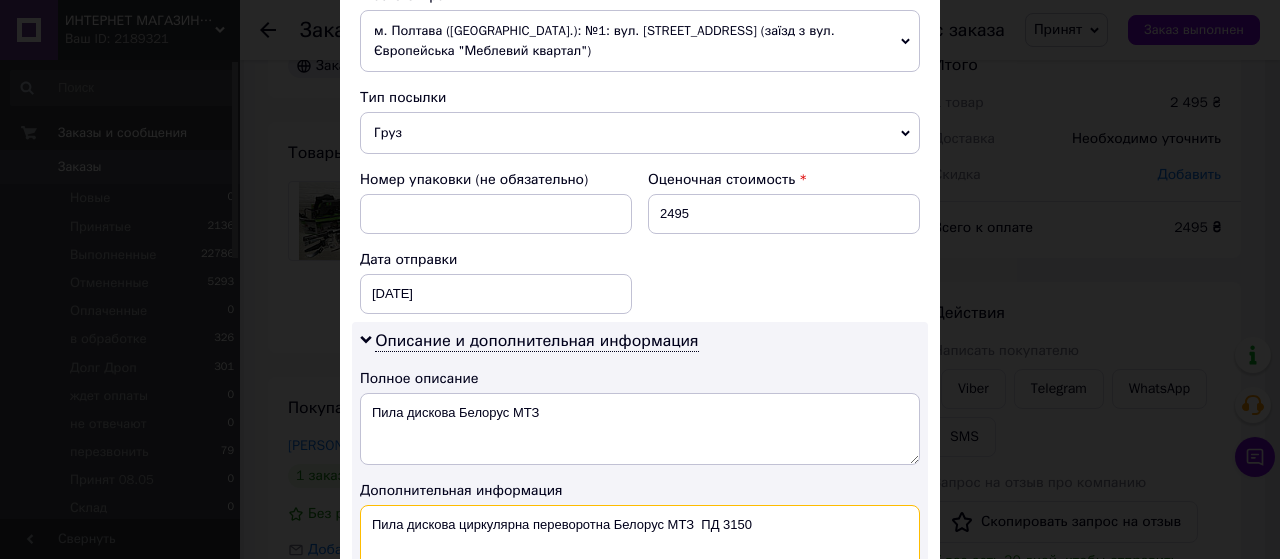 click on "Пила дискова циркулярна переворотна Белорус МТЗ  ПД 3150" at bounding box center (640, 541) 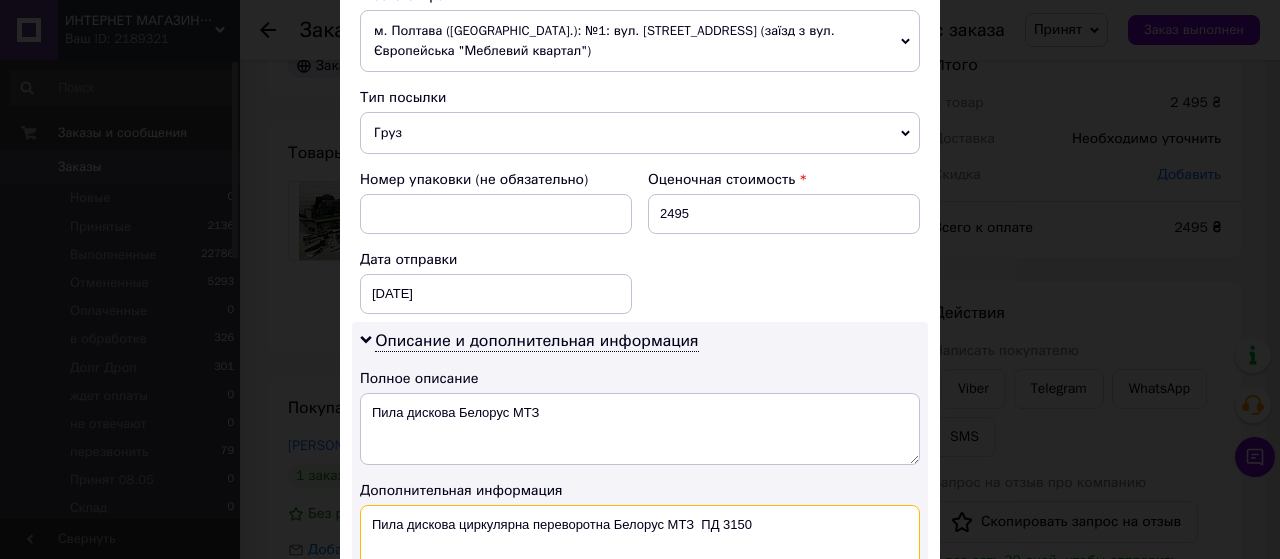 click on "Пила дискова циркулярна переворотна Белорус МТЗ  ПД 3150" at bounding box center (640, 541) 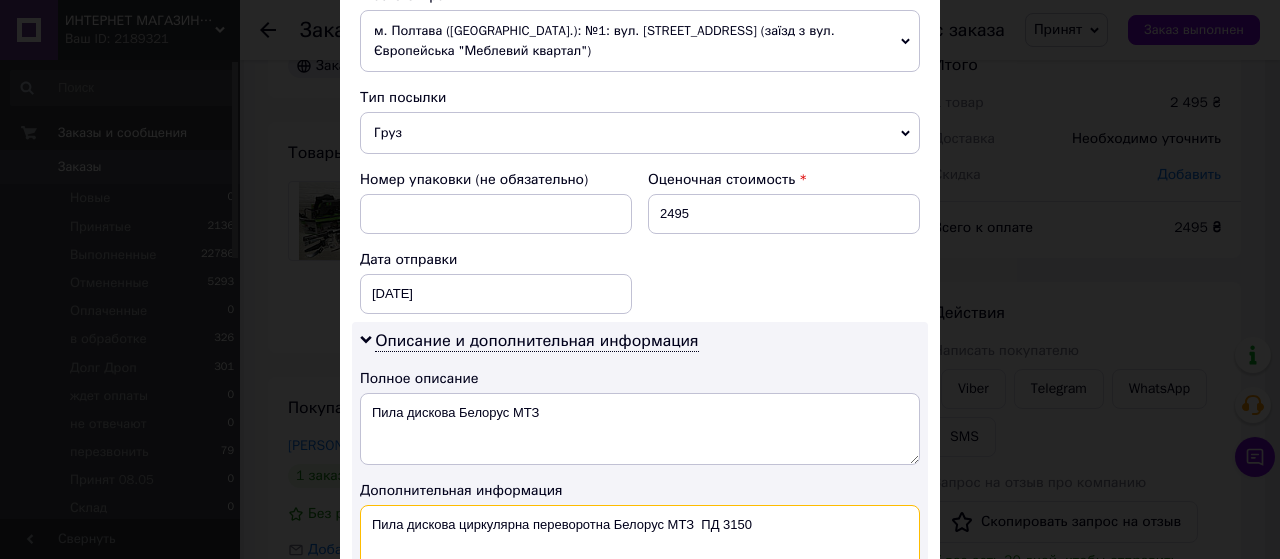 drag, startPoint x: 747, startPoint y: 513, endPoint x: 696, endPoint y: 519, distance: 51.351727 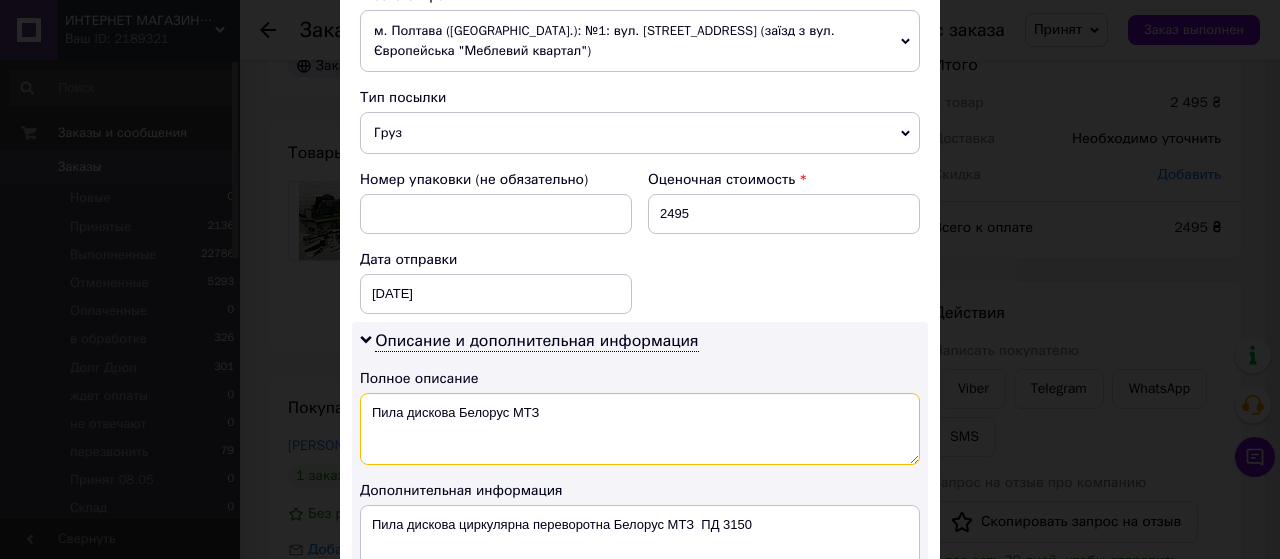 click on "Пила дискова Белорус МТЗ" at bounding box center (640, 429) 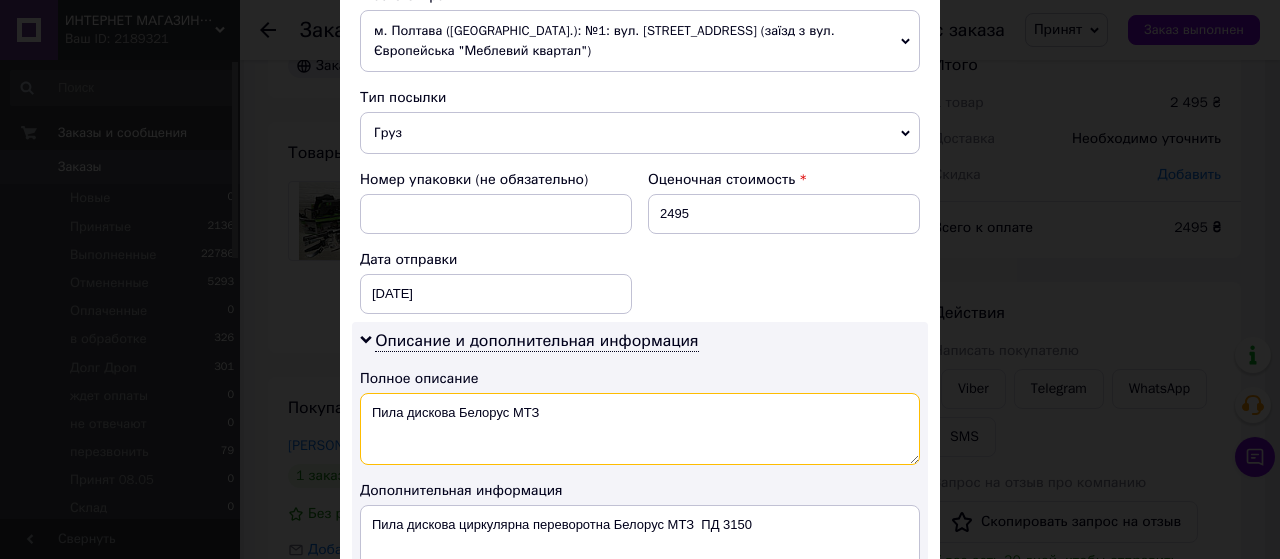 click on "Пила дискова Белорус МТЗ" at bounding box center [640, 429] 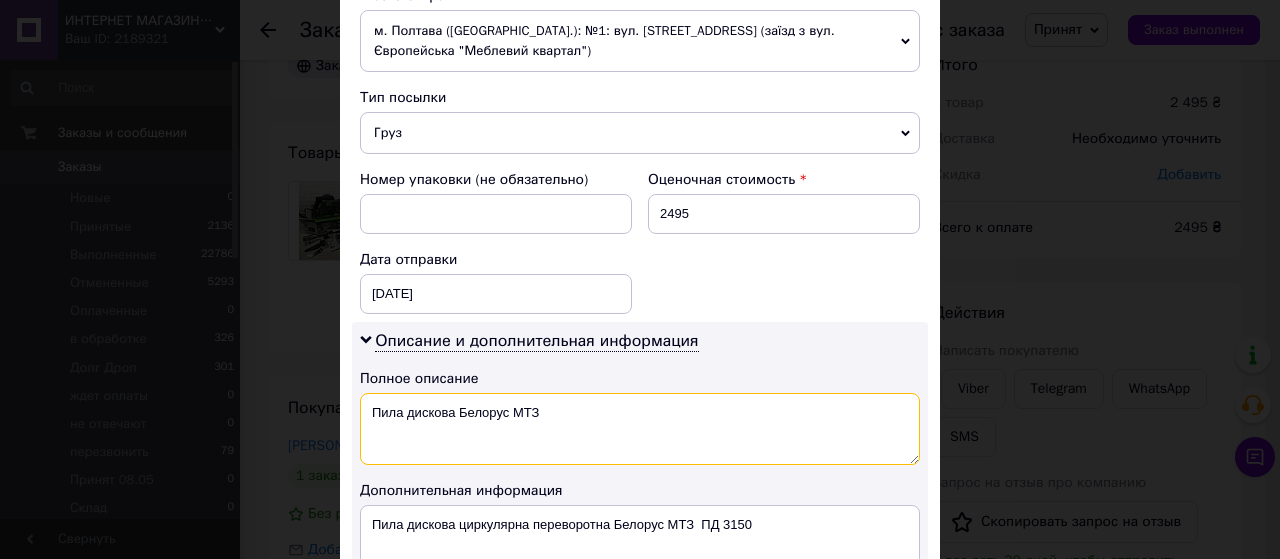 paste on "ПД 3150" 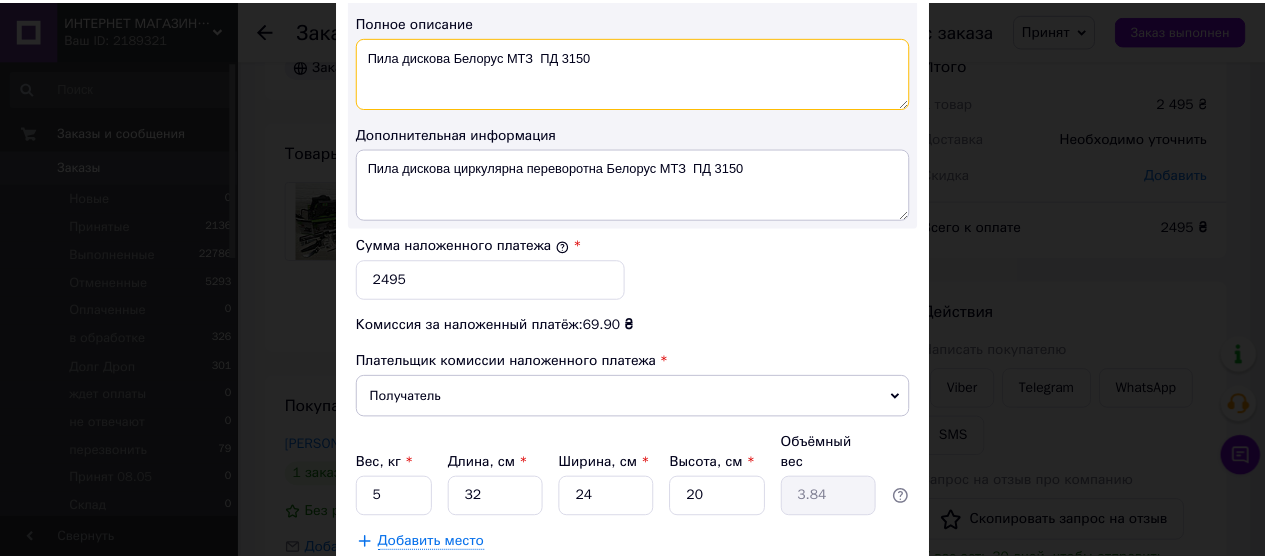 scroll, scrollTop: 1088, scrollLeft: 0, axis: vertical 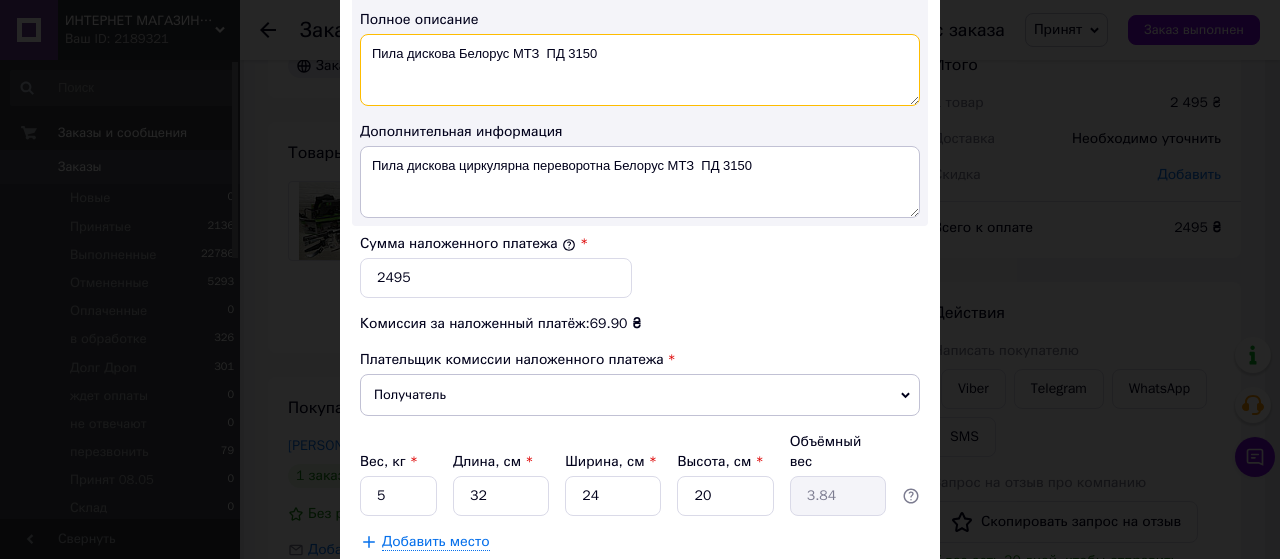 type on "Пила дискова Белорус МТЗ  ПД 3150" 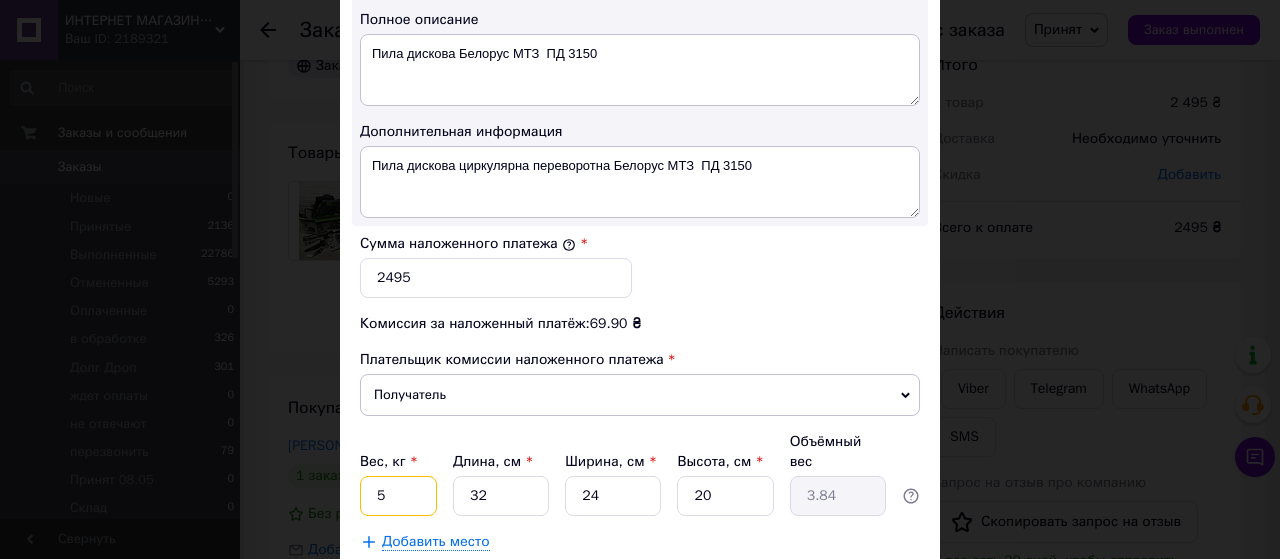 click on "5" at bounding box center [398, 496] 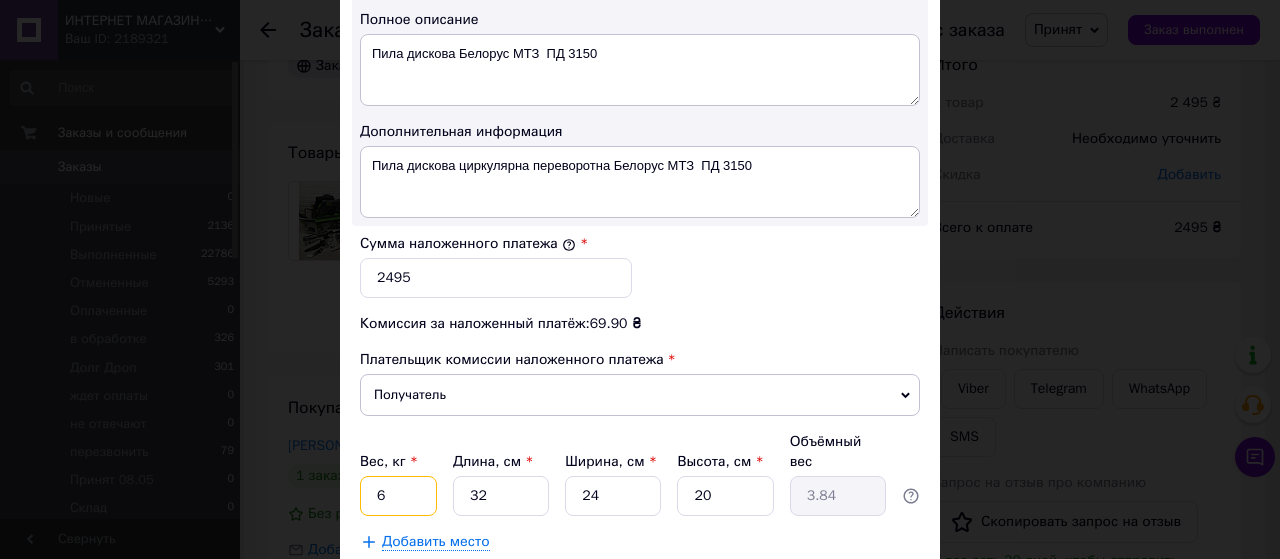 type on "6" 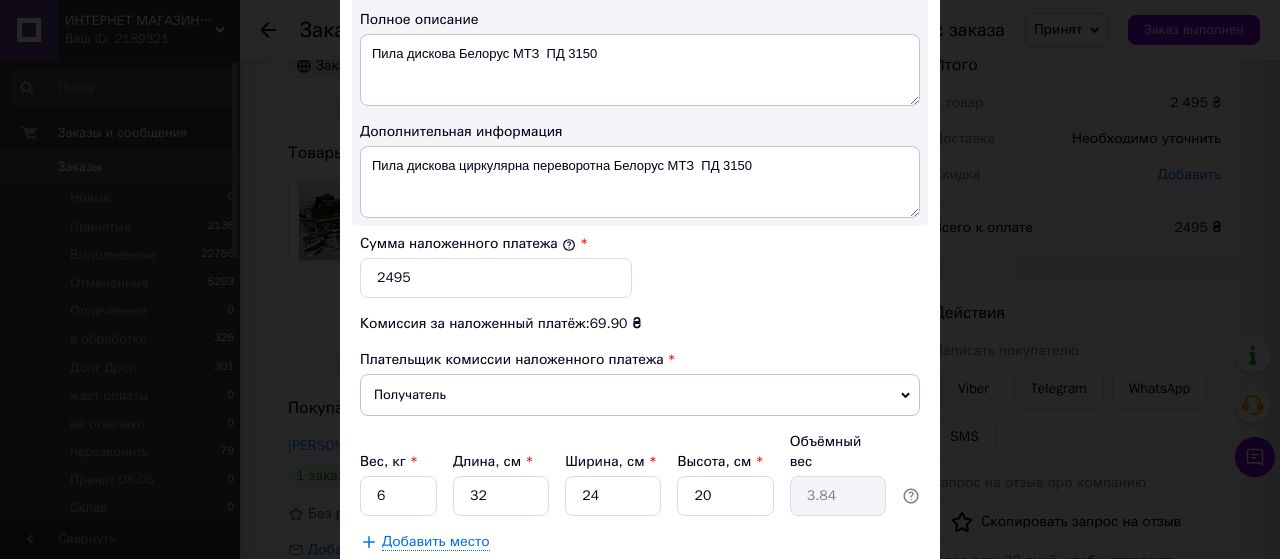 click on "Сохранить" at bounding box center (866, 592) 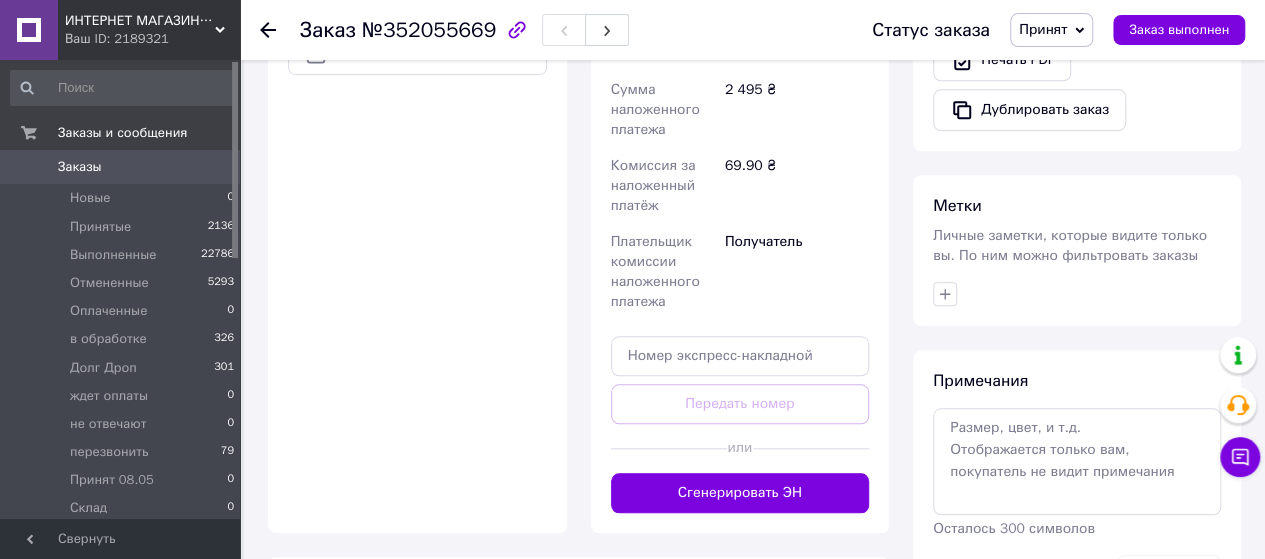 scroll, scrollTop: 772, scrollLeft: 0, axis: vertical 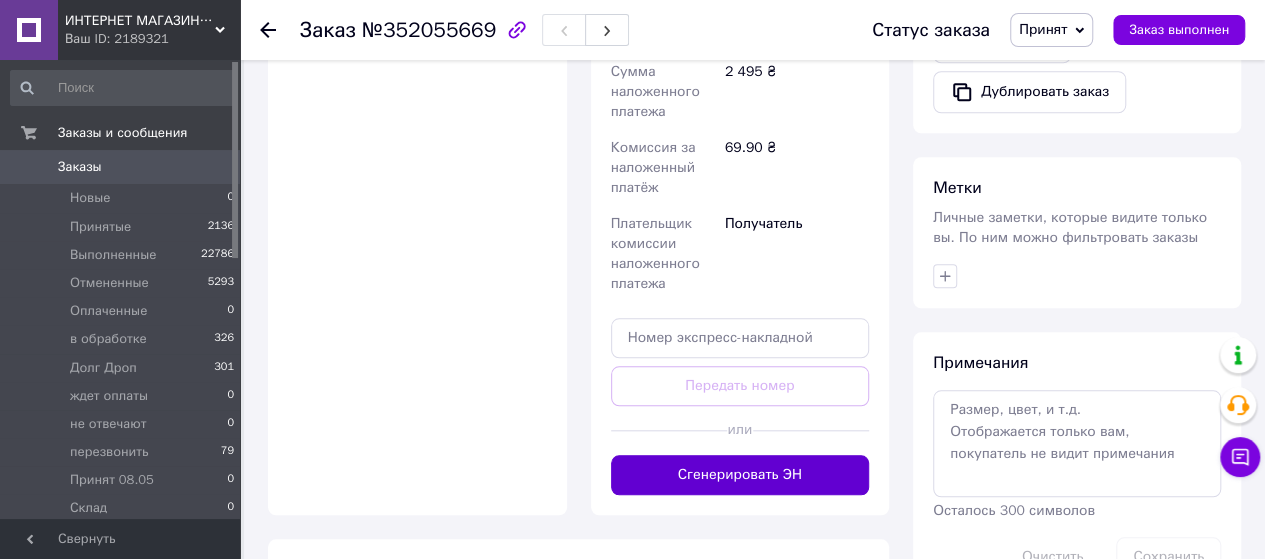 click on "Сгенерировать ЭН" at bounding box center [740, 475] 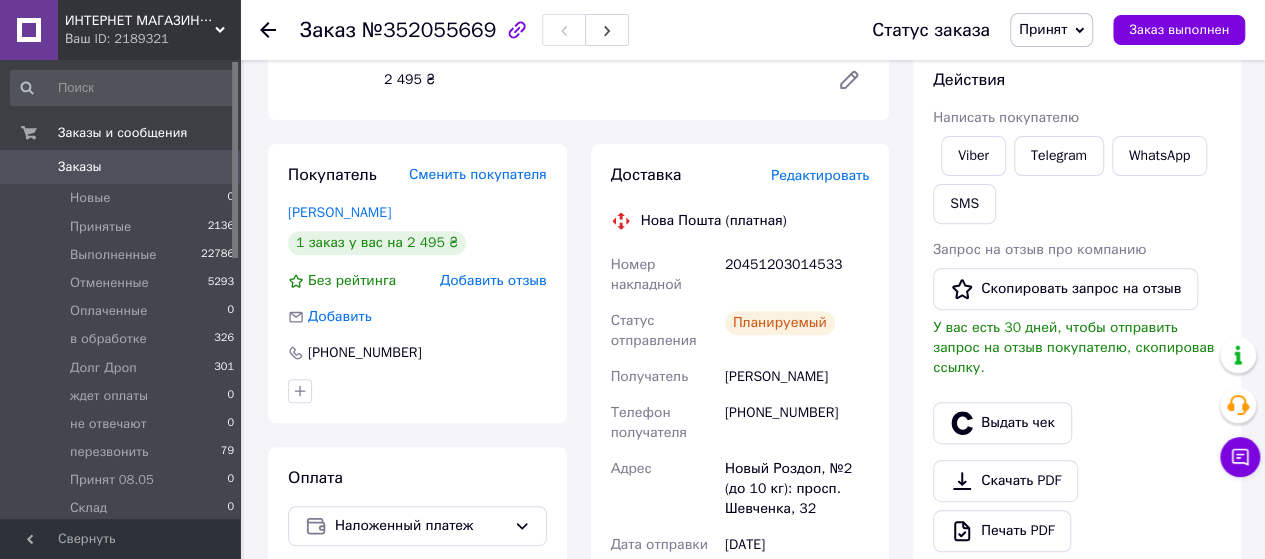 scroll, scrollTop: 260, scrollLeft: 0, axis: vertical 